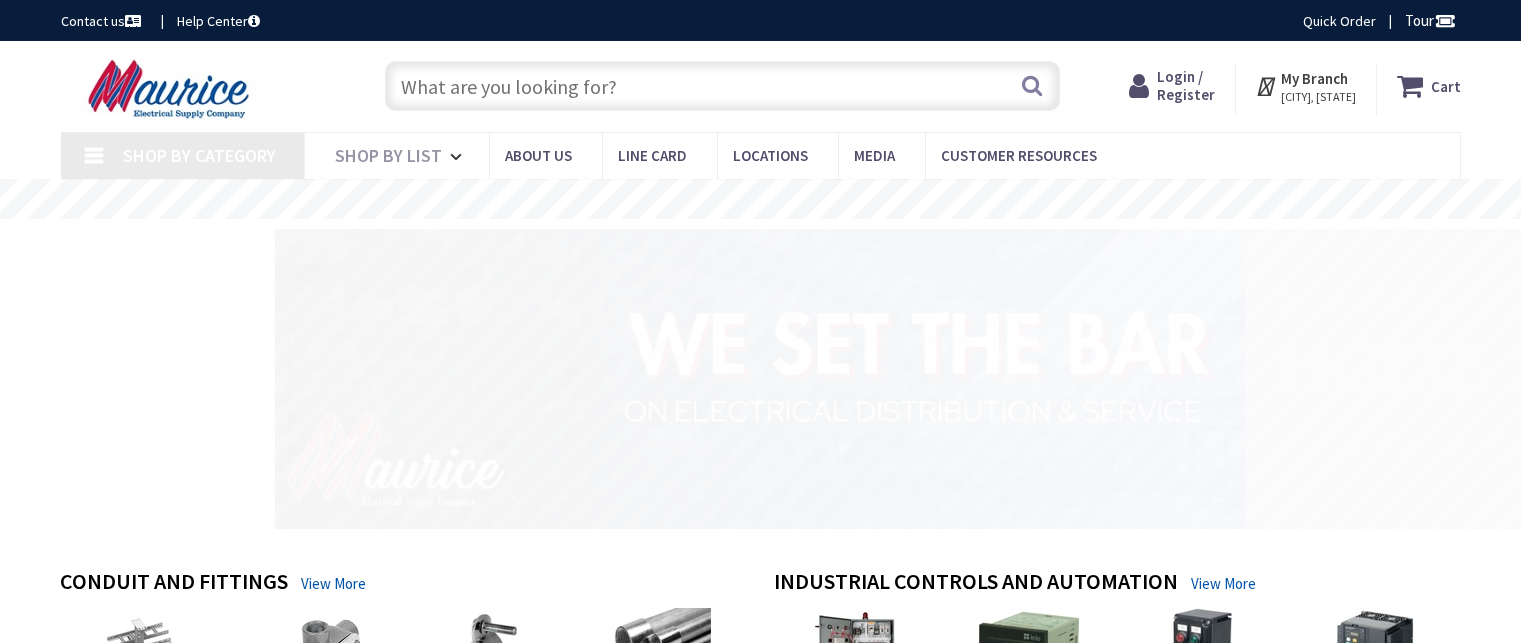 type on "[STREET], [CITY], [STATE] [ZIP], USA" 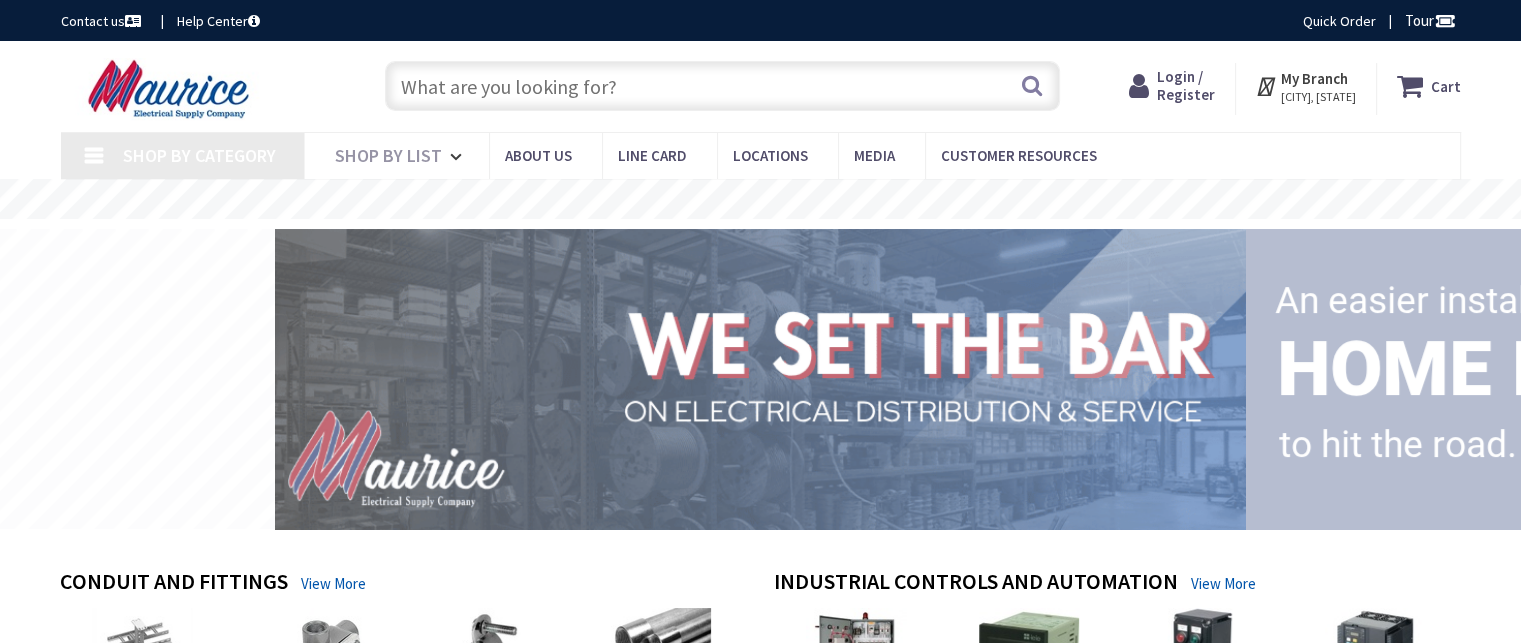 scroll, scrollTop: 0, scrollLeft: 0, axis: both 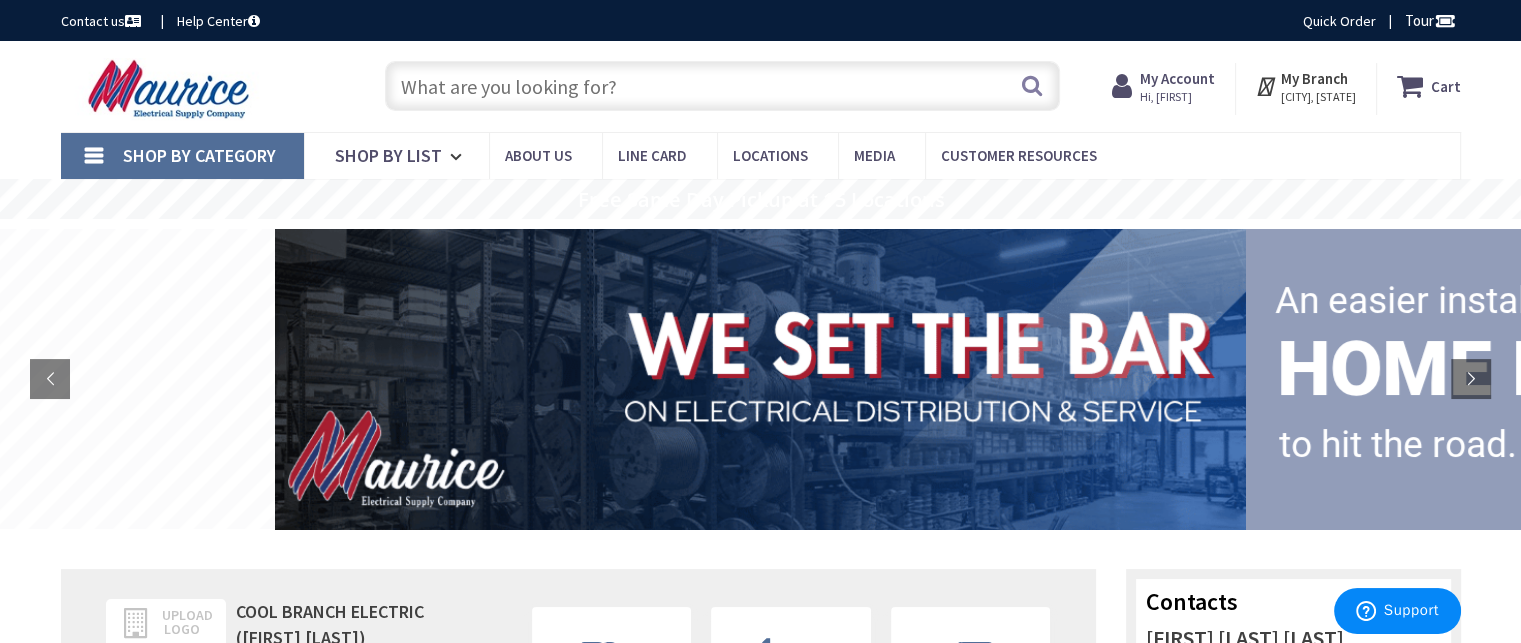 click on "My Account" at bounding box center (1177, 78) 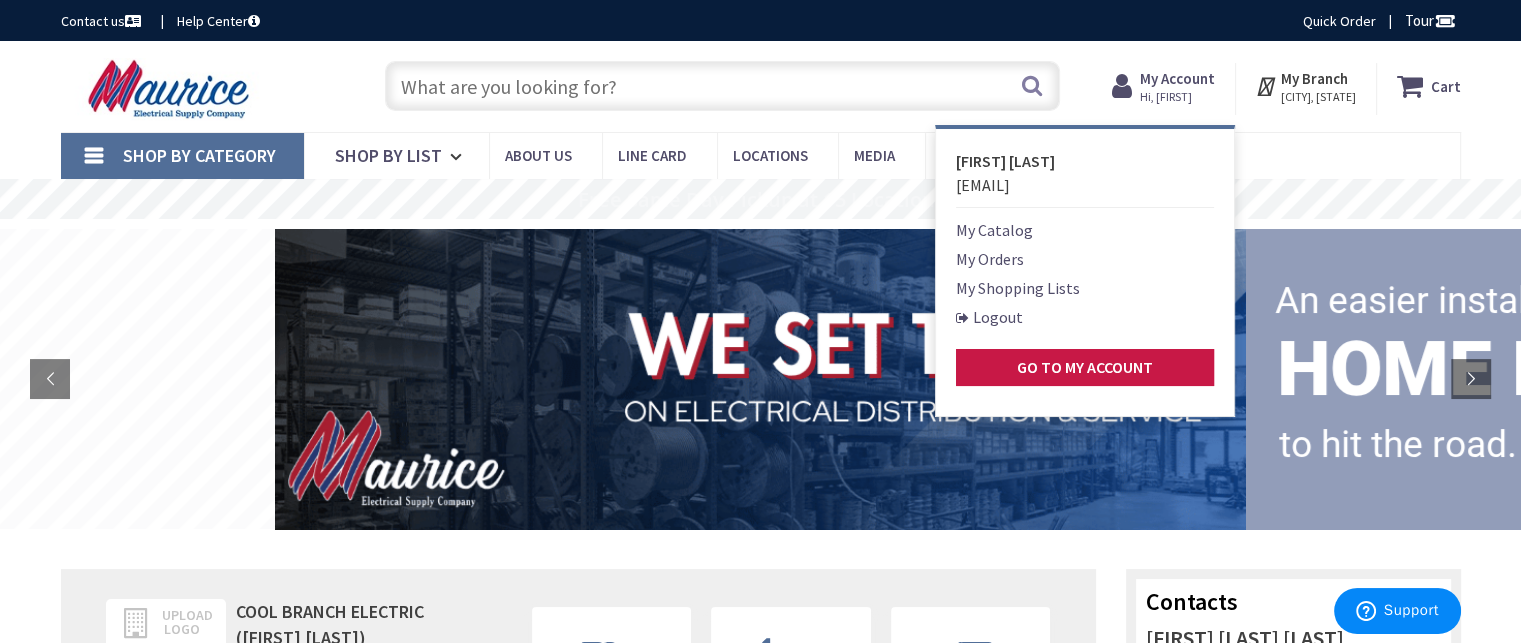 click on "My Orders" at bounding box center (990, 259) 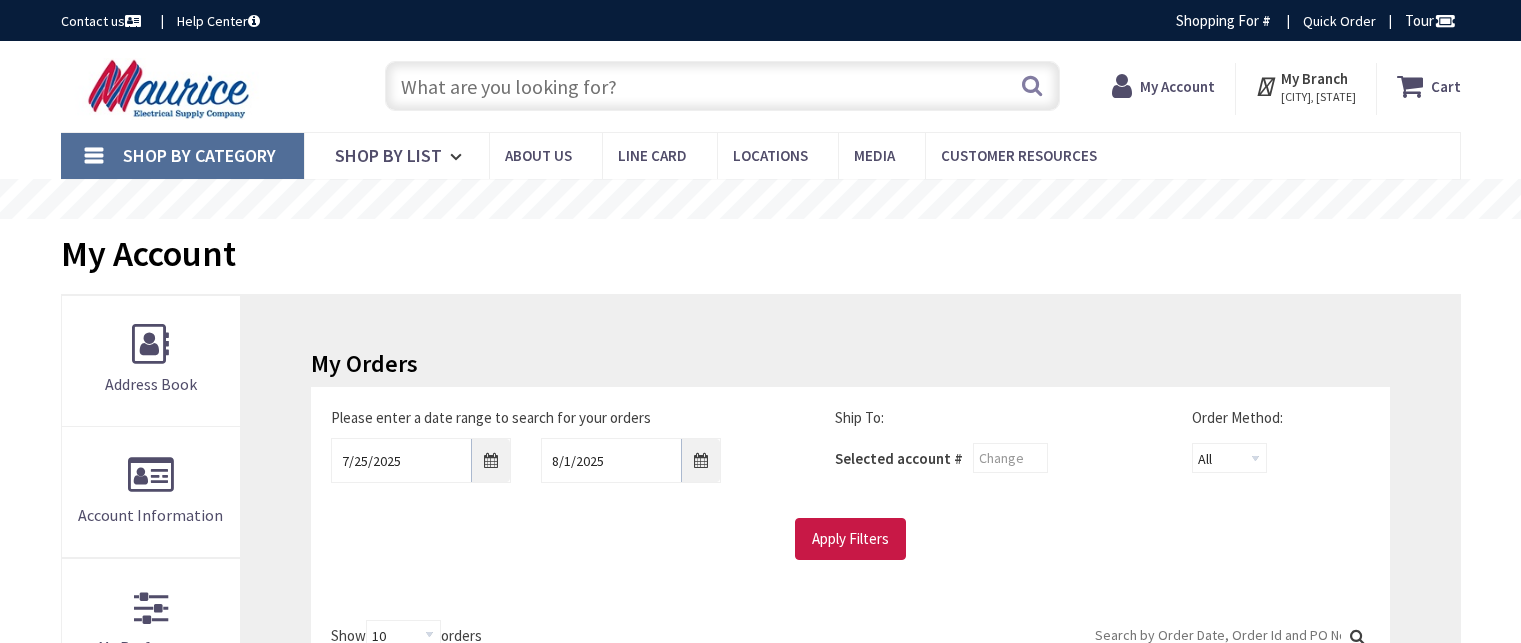 scroll, scrollTop: 0, scrollLeft: 0, axis: both 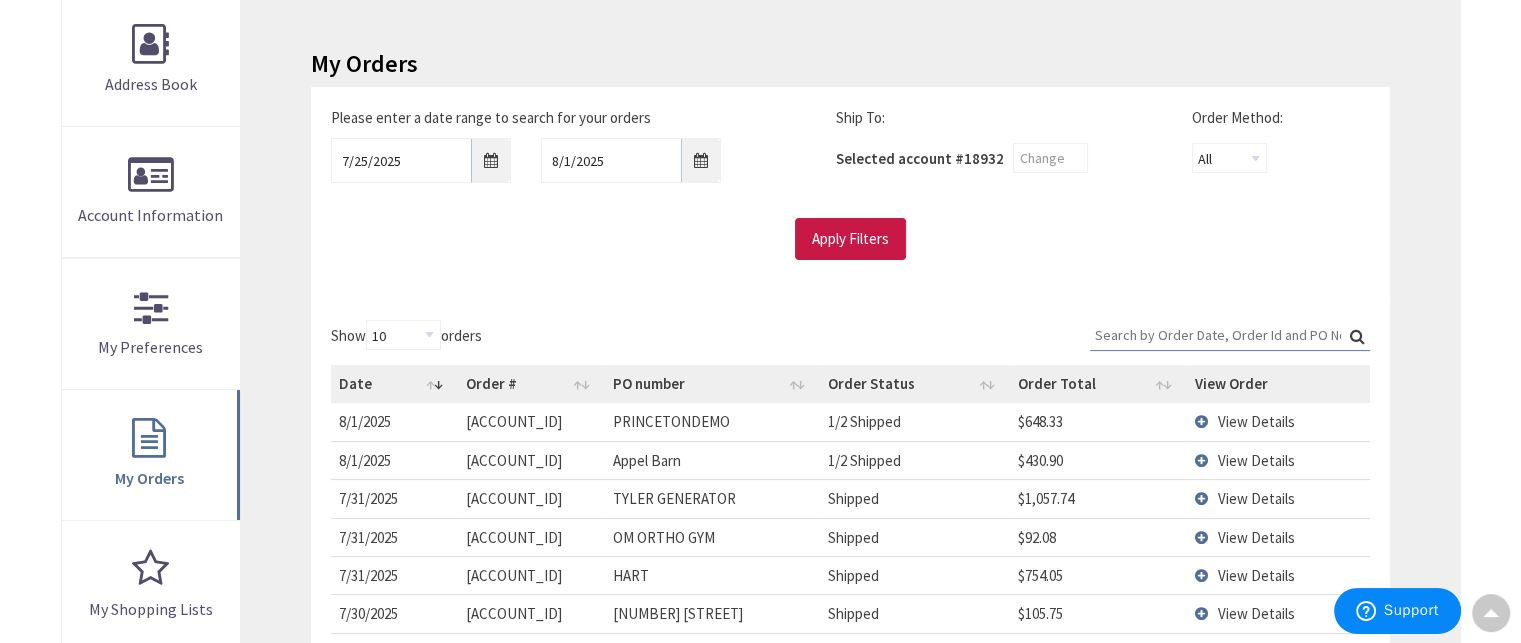 click on "View Details" at bounding box center [1255, 421] 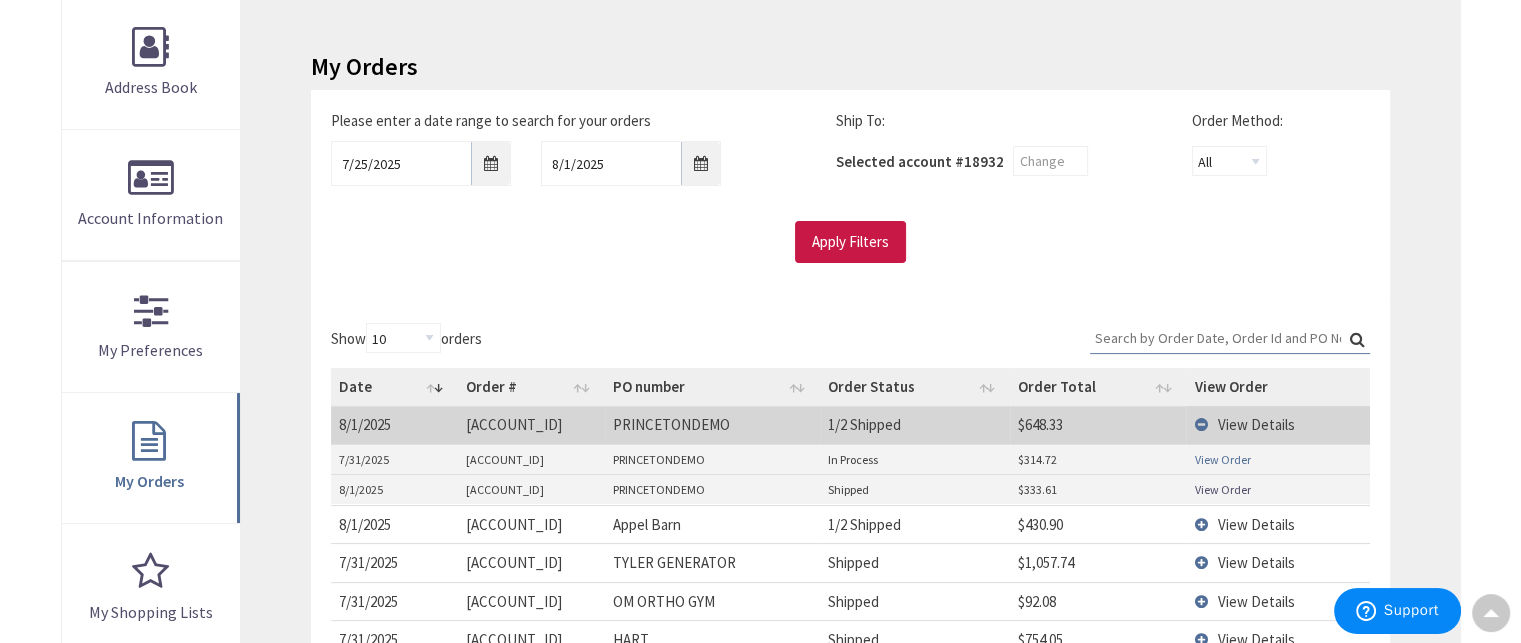 scroll, scrollTop: 302, scrollLeft: 0, axis: vertical 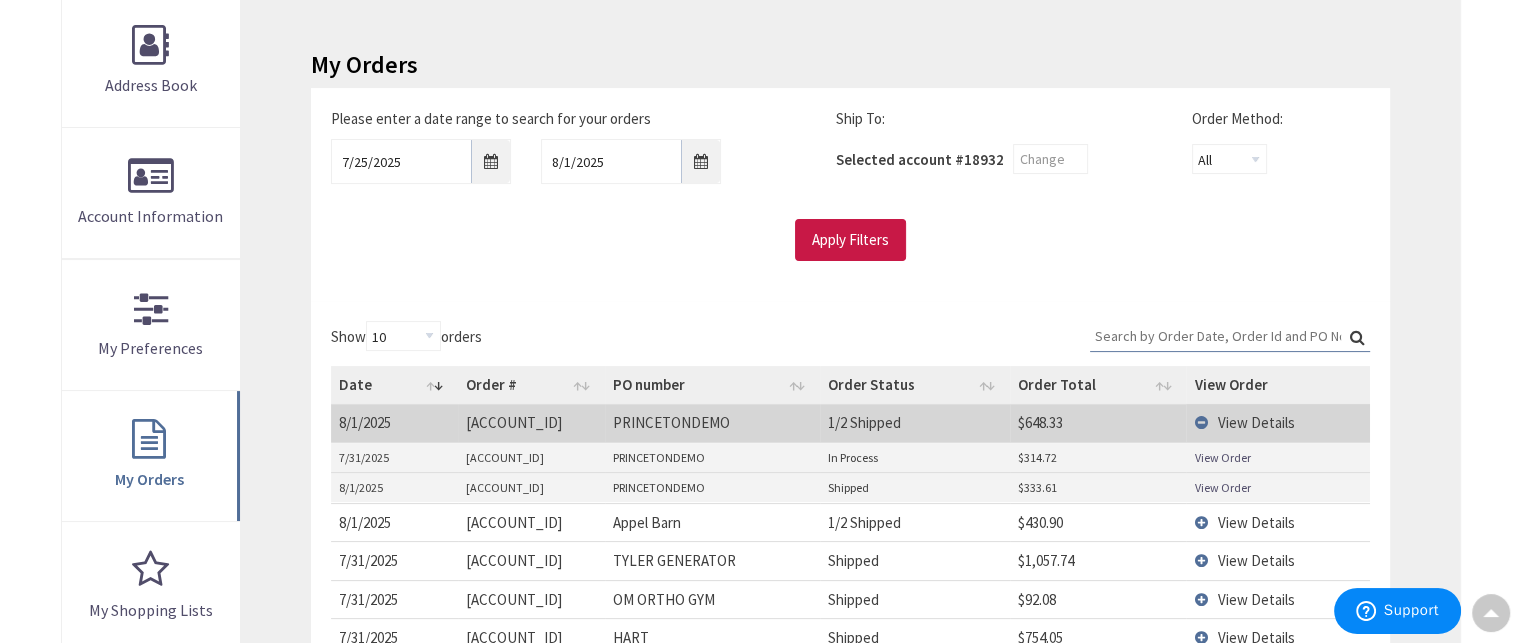 click on "View Order" at bounding box center (1222, 457) 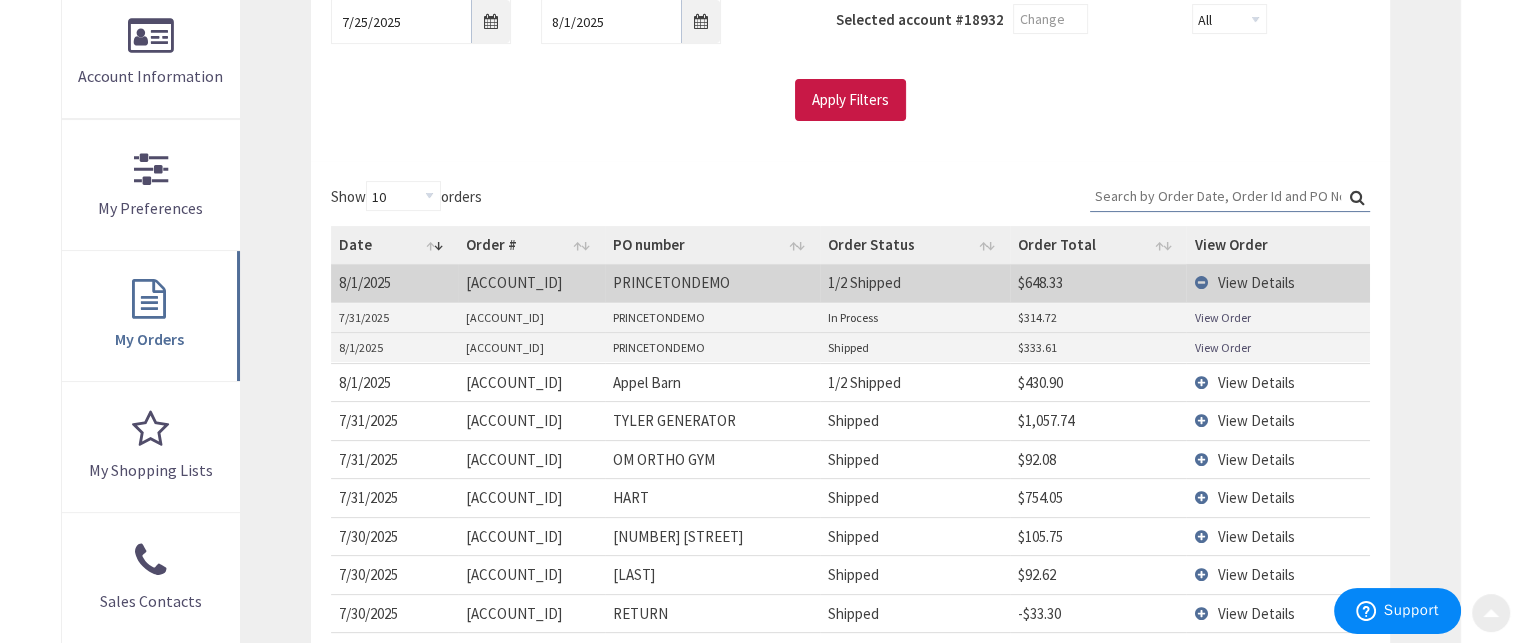 scroll, scrollTop: 500, scrollLeft: 0, axis: vertical 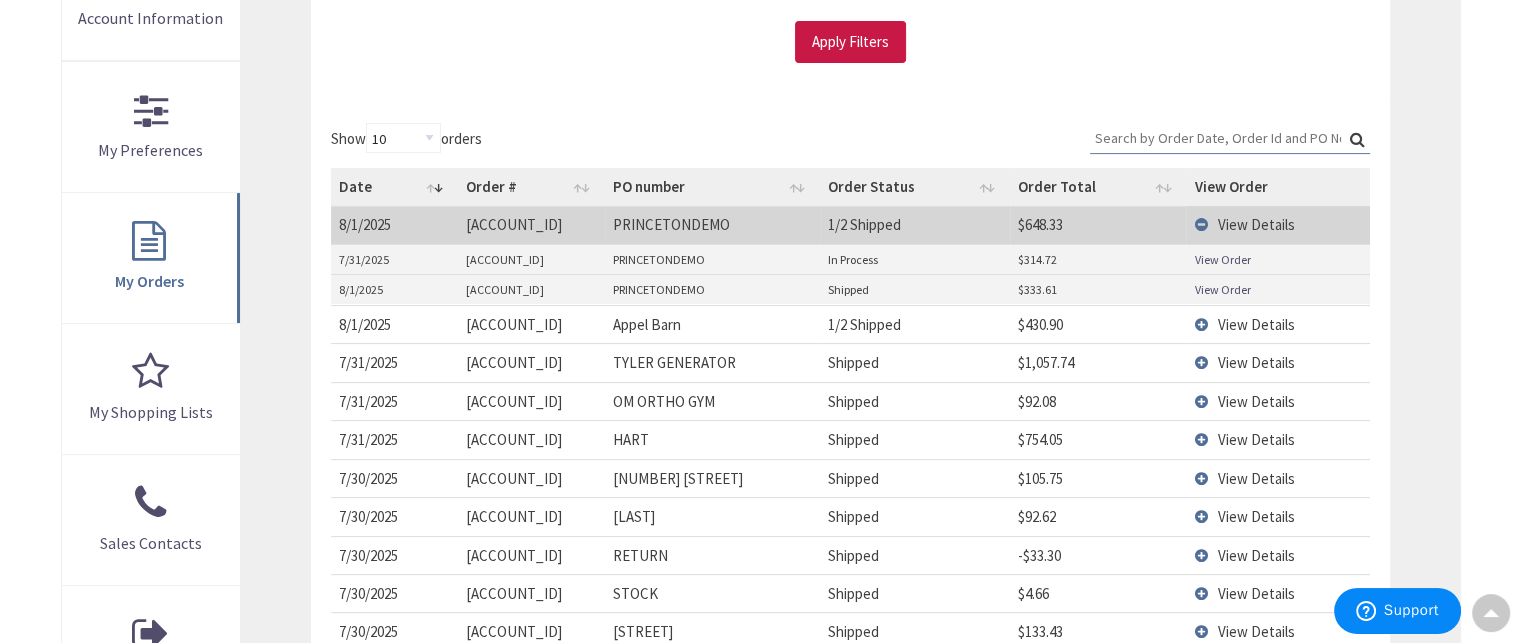 click on "View Order" at bounding box center [1222, 259] 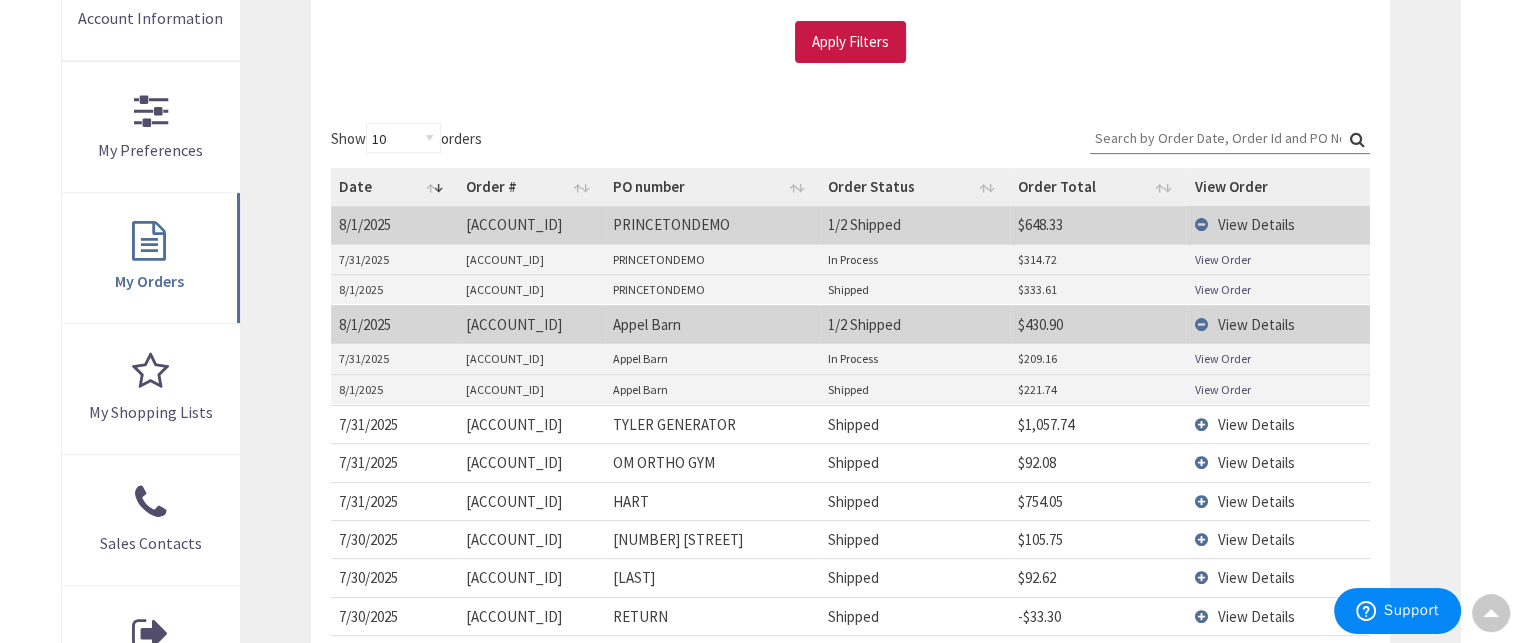 click on "View Order" at bounding box center (1222, 358) 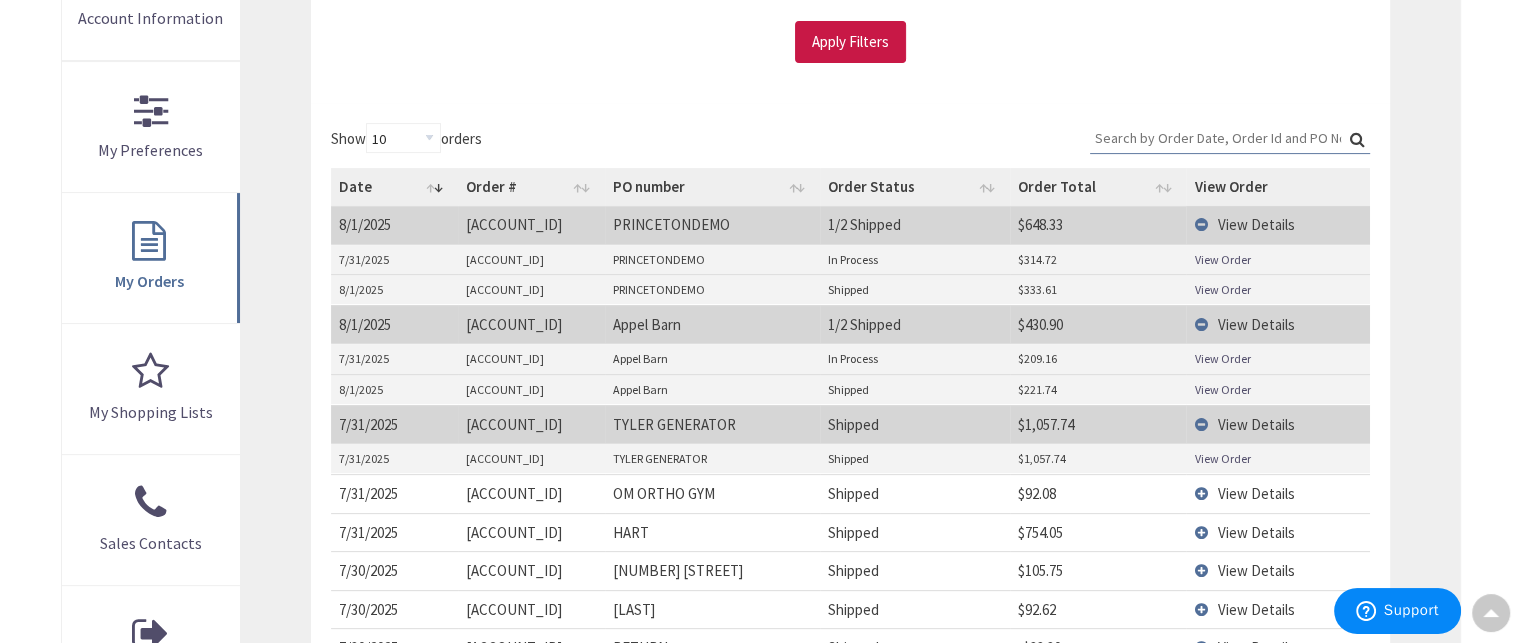 click on "View Details" at bounding box center [1255, 424] 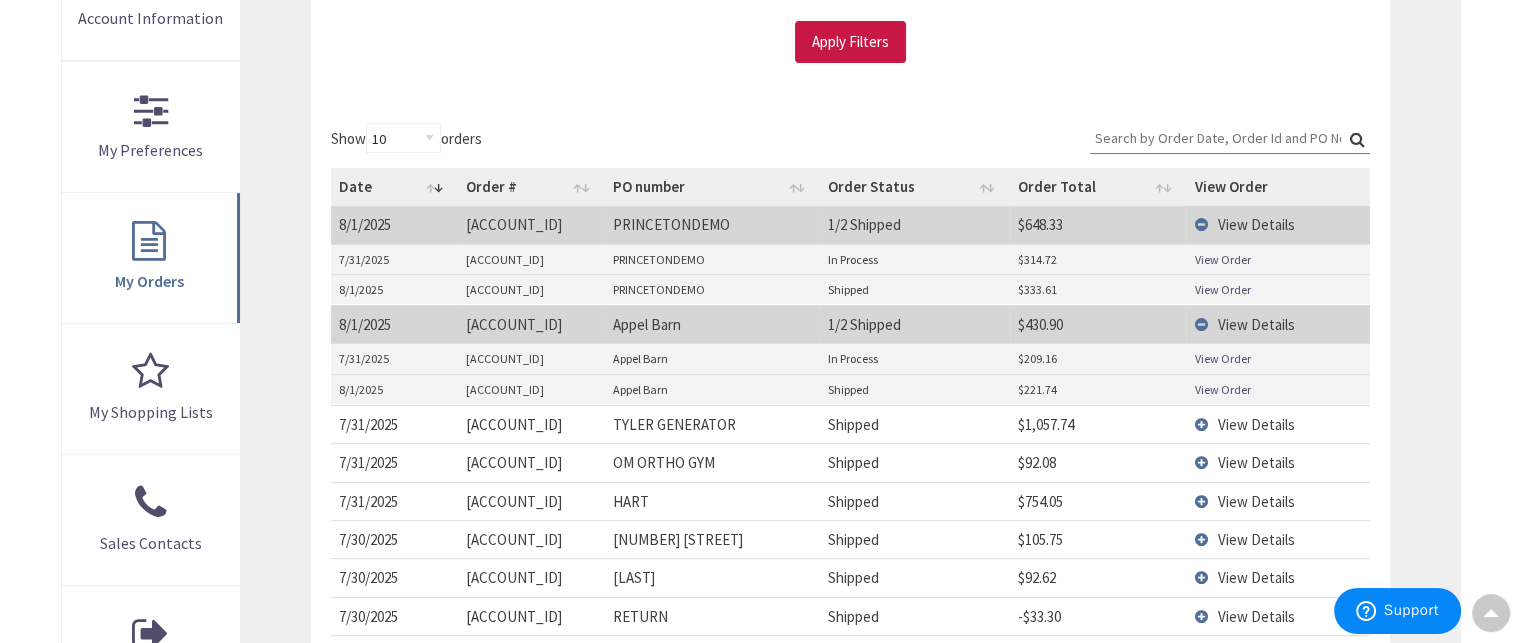 click on "View Details" at bounding box center [1277, 324] 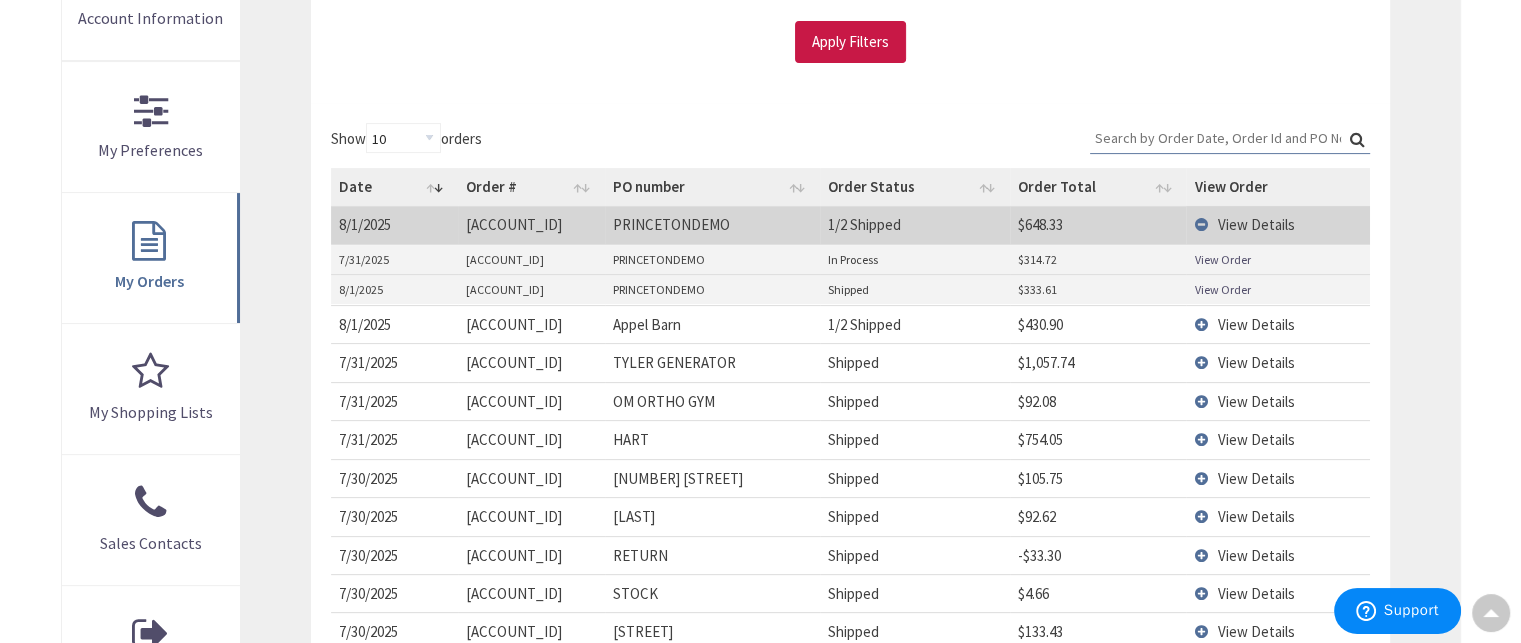 click on "View Details" at bounding box center [1255, 224] 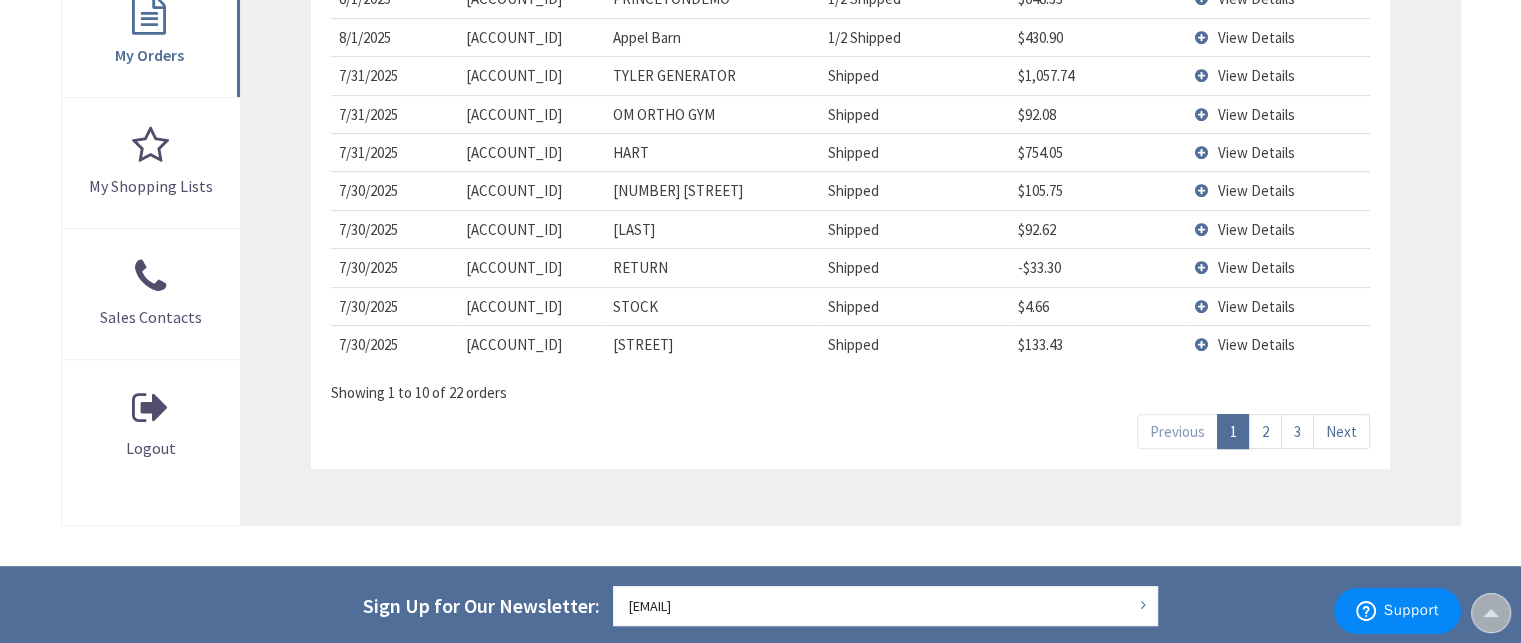 scroll, scrollTop: 800, scrollLeft: 0, axis: vertical 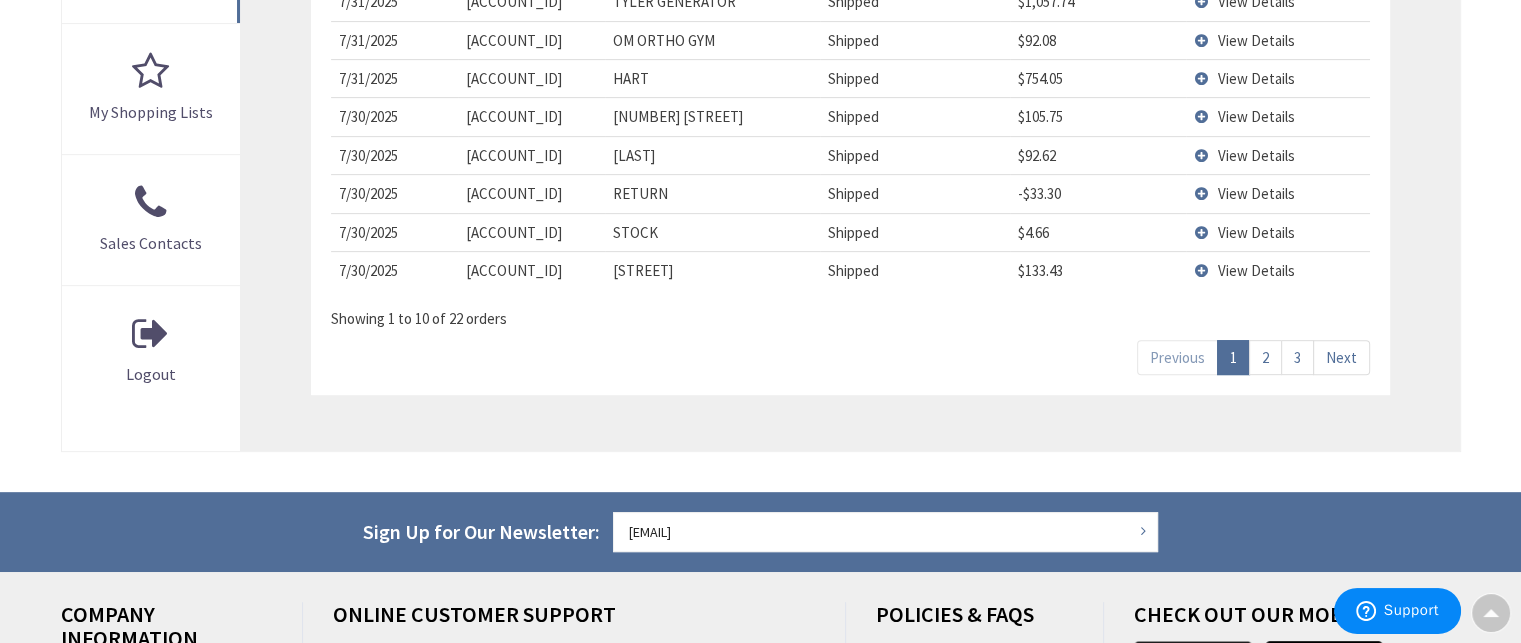 click on "2" at bounding box center [1265, 357] 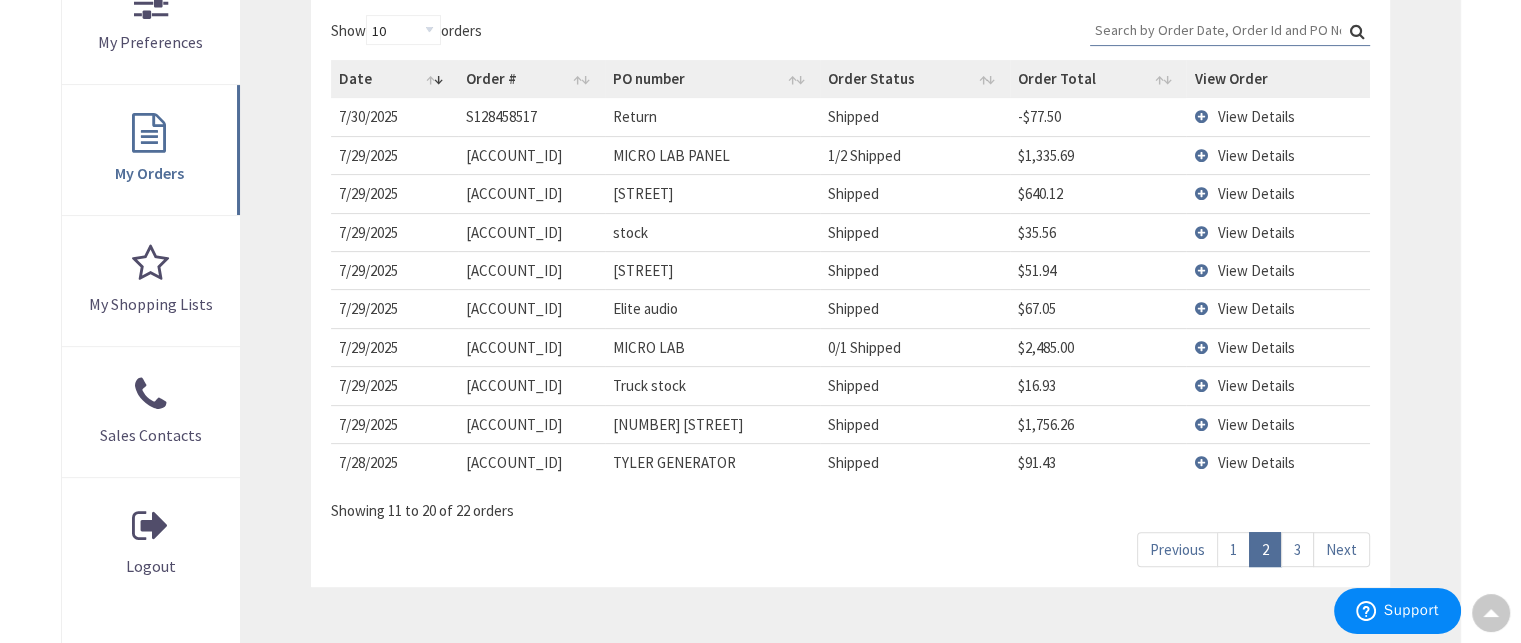 scroll, scrollTop: 600, scrollLeft: 0, axis: vertical 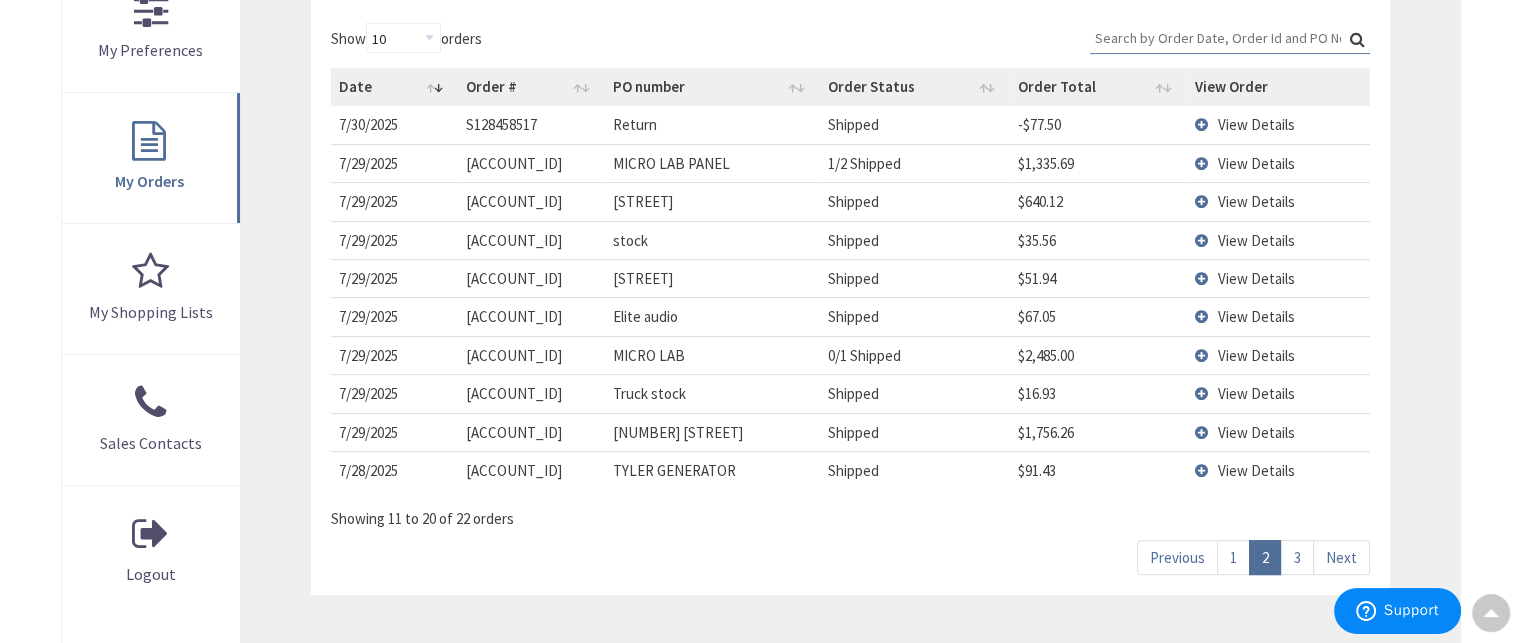 click on "View Details" at bounding box center (1255, 432) 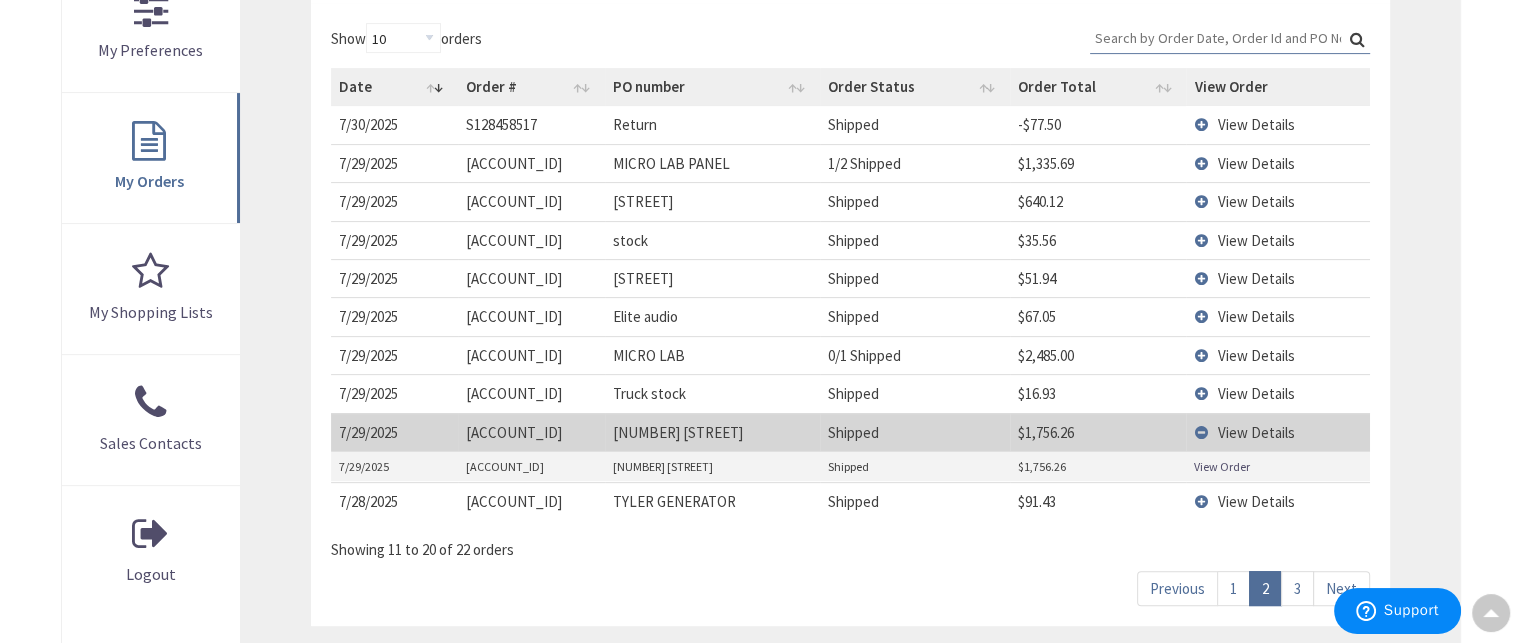 click on "View Order" at bounding box center [1222, 466] 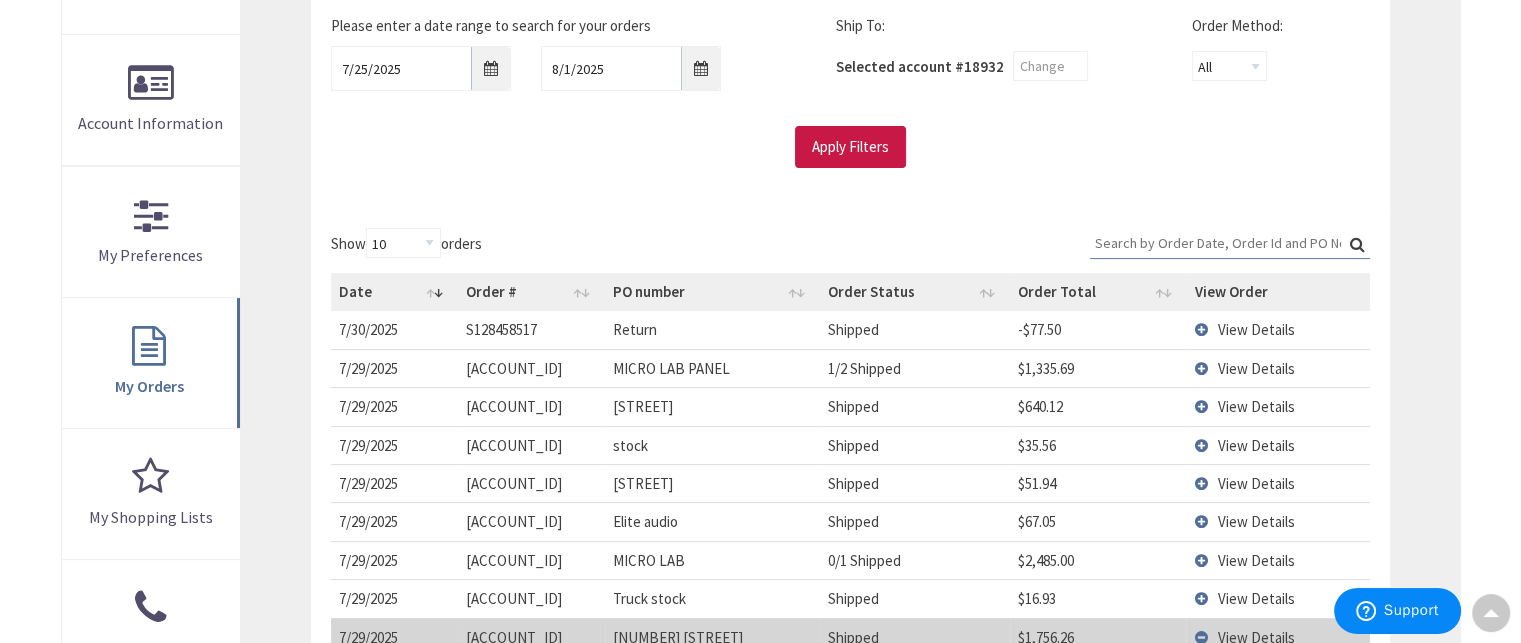 scroll, scrollTop: 0, scrollLeft: 0, axis: both 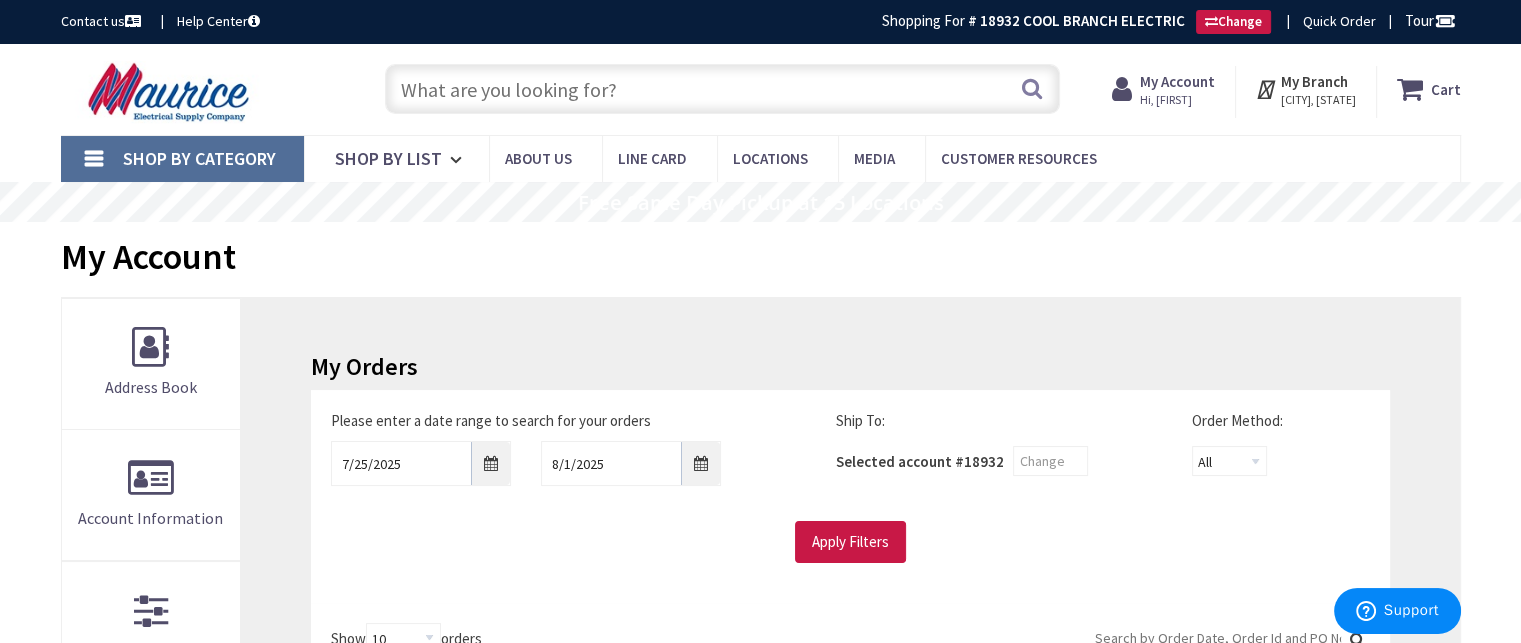 click at bounding box center [722, 89] 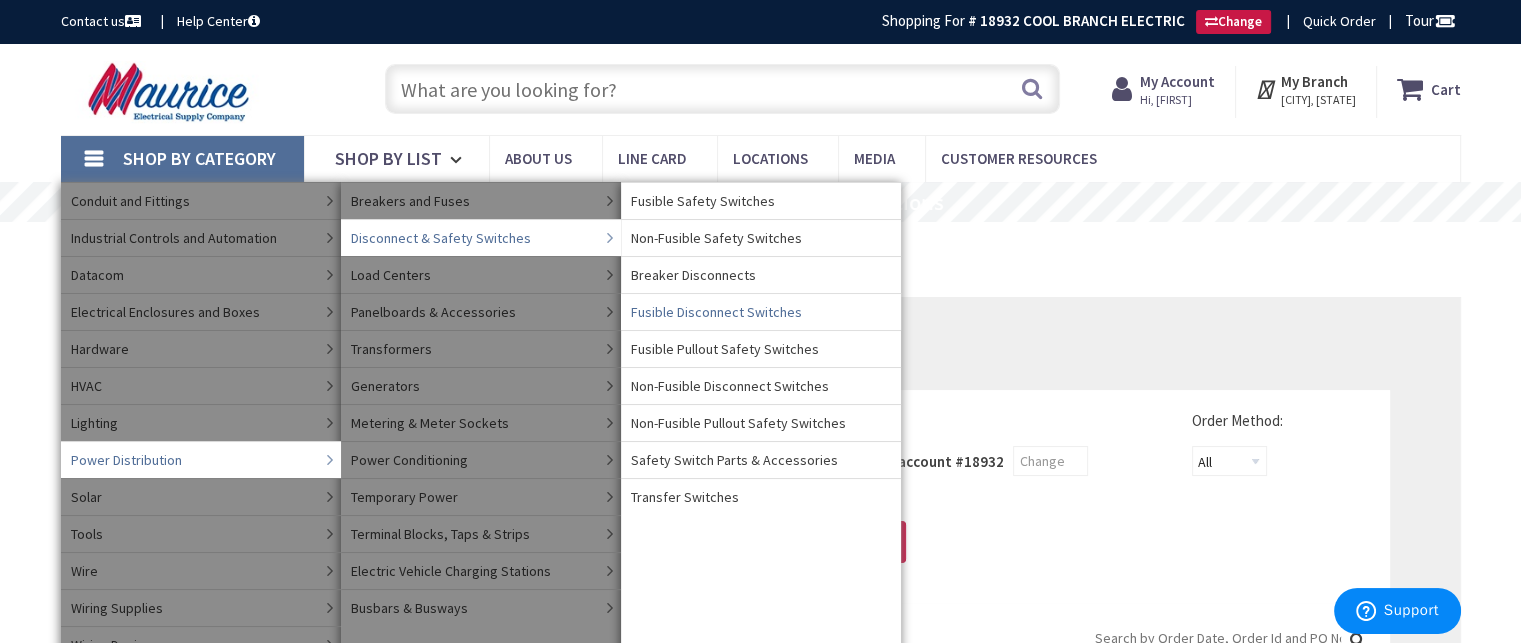 click on "Fusible Disconnect Switches" at bounding box center [716, 312] 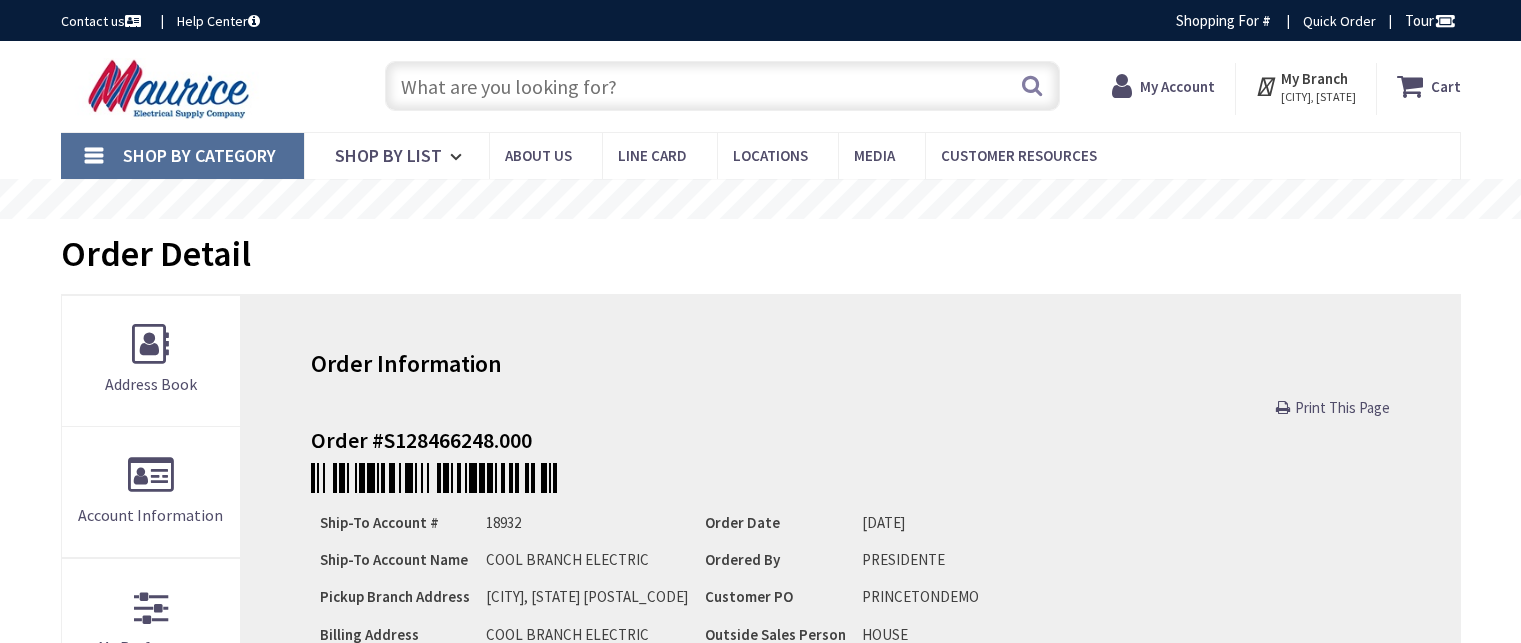 scroll, scrollTop: 0, scrollLeft: 0, axis: both 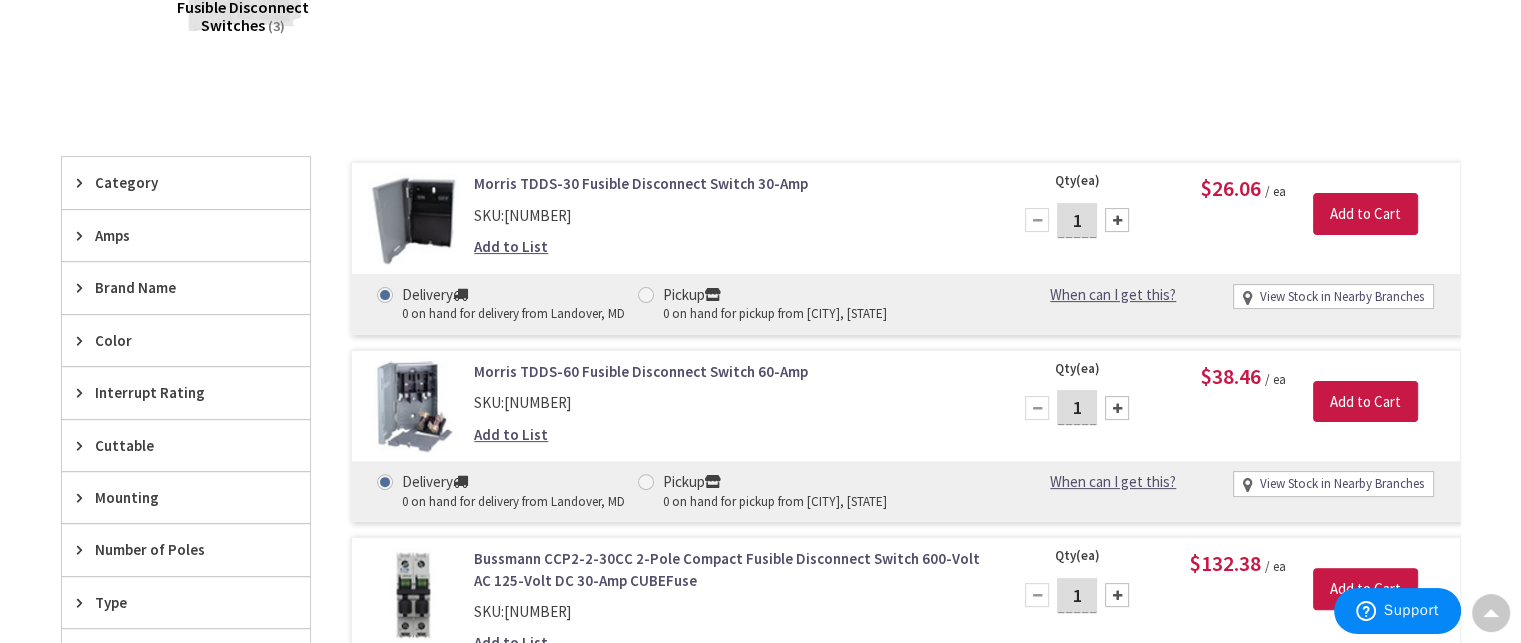 click on "Amps" at bounding box center (176, 235) 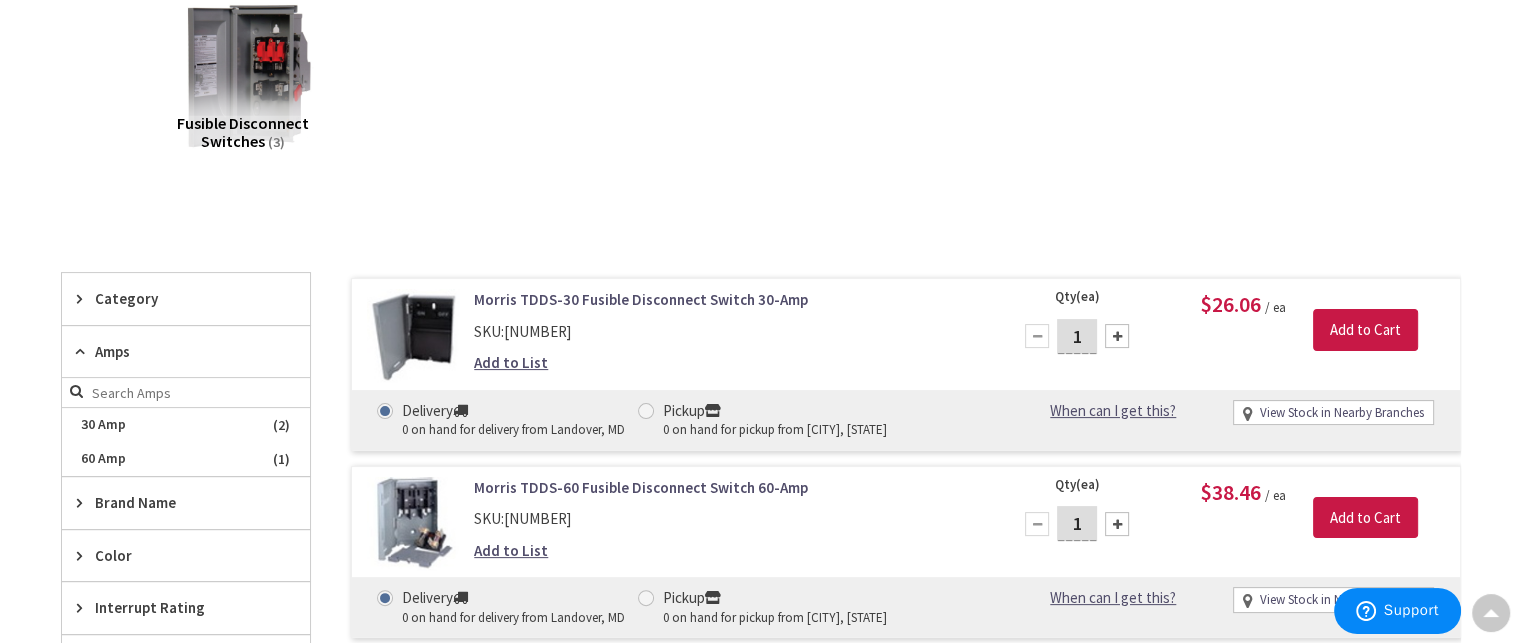 scroll, scrollTop: 2, scrollLeft: 0, axis: vertical 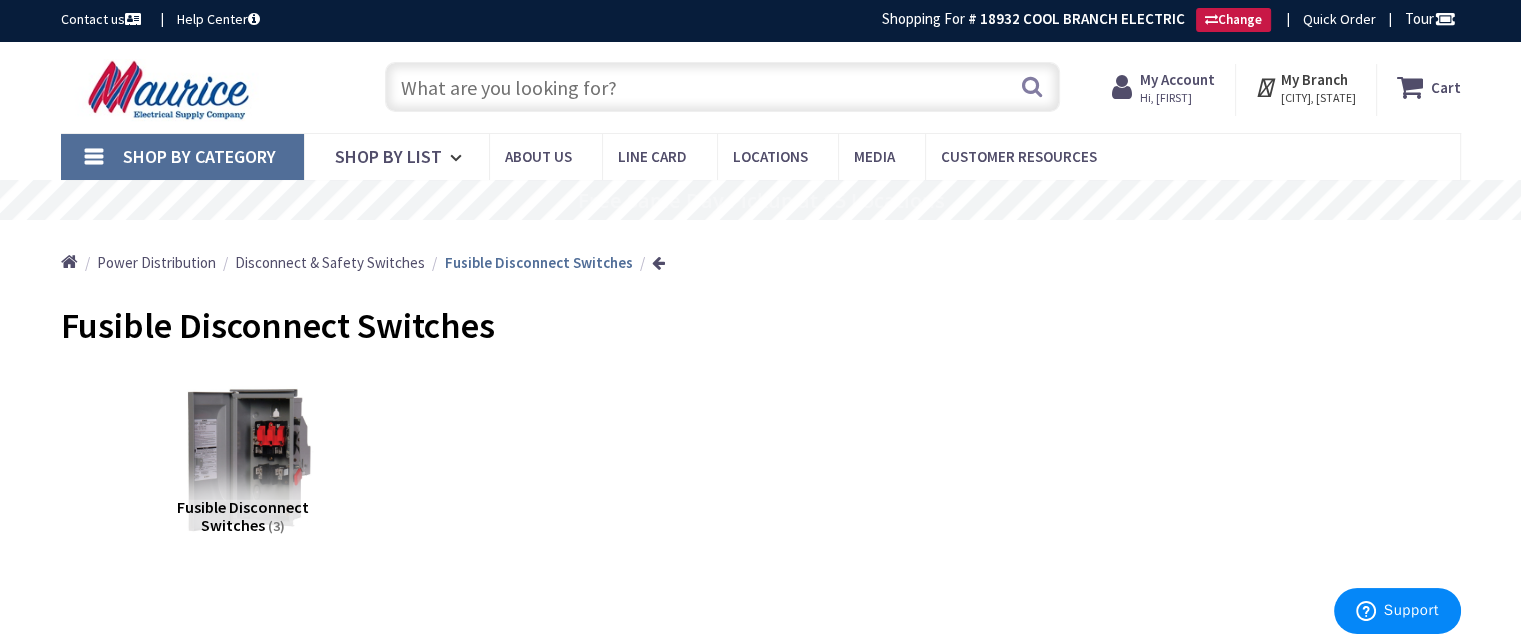 click on "Disconnect & Safety Switches" at bounding box center (330, 262) 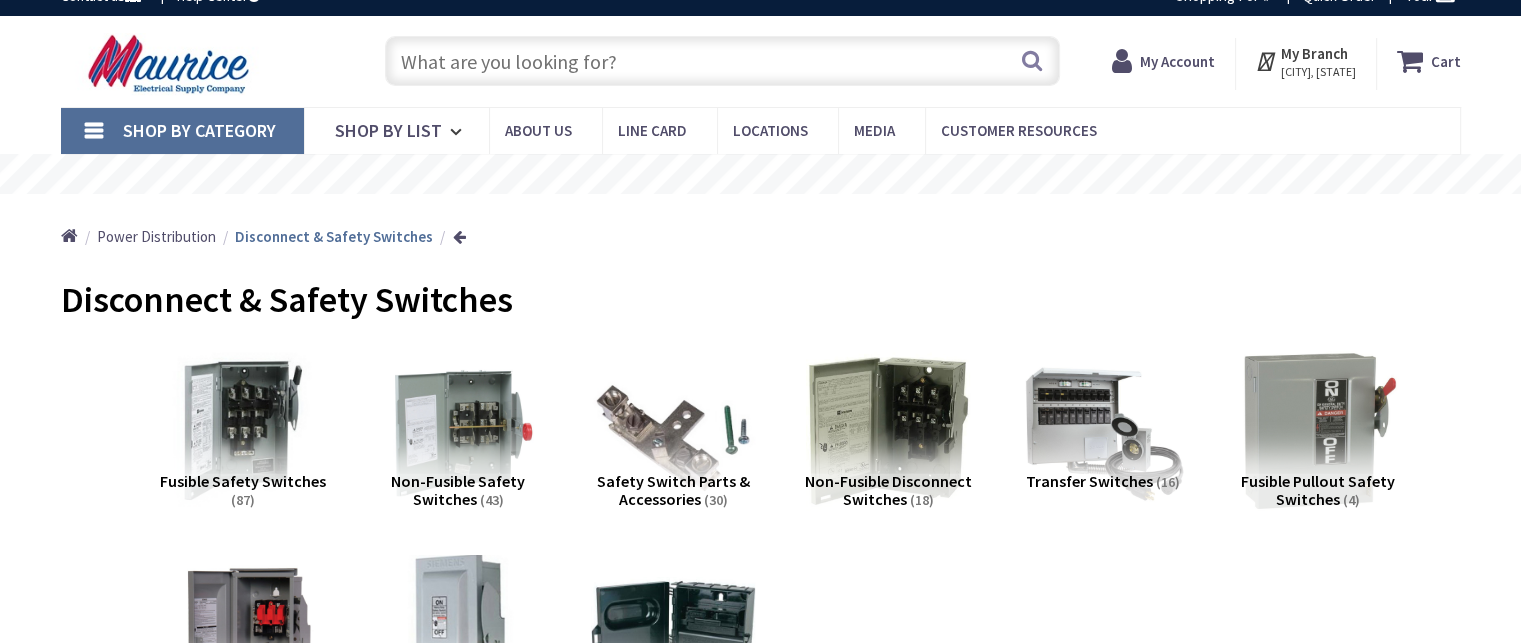 scroll, scrollTop: 54, scrollLeft: 0, axis: vertical 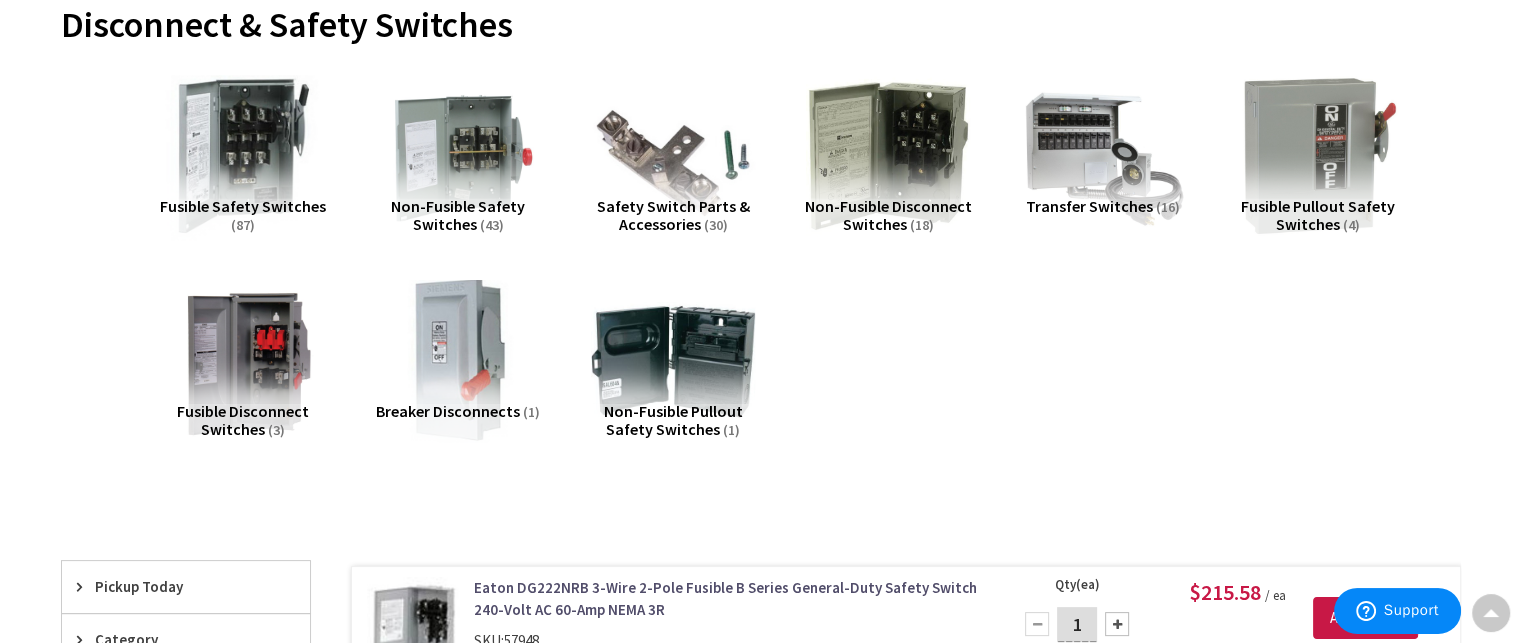 click at bounding box center [242, 155] 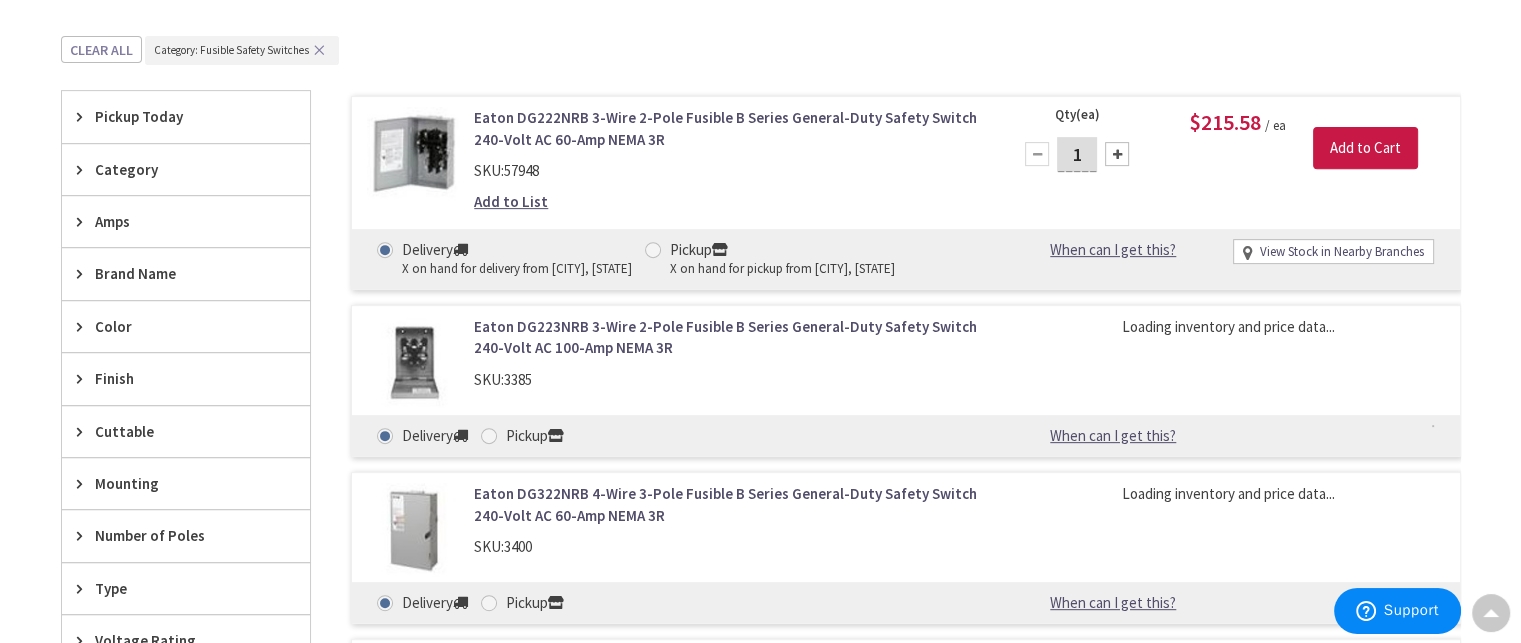 scroll, scrollTop: 824, scrollLeft: 0, axis: vertical 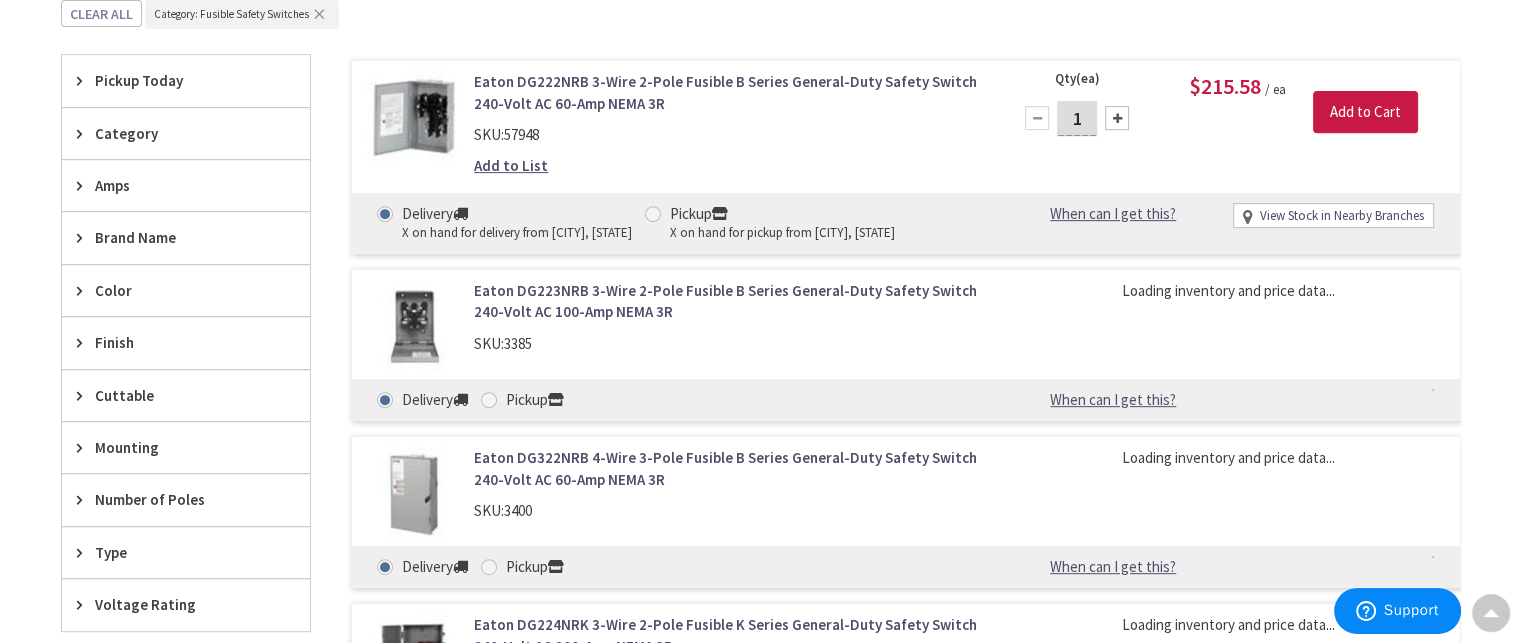 click on "Amps" at bounding box center [176, 185] 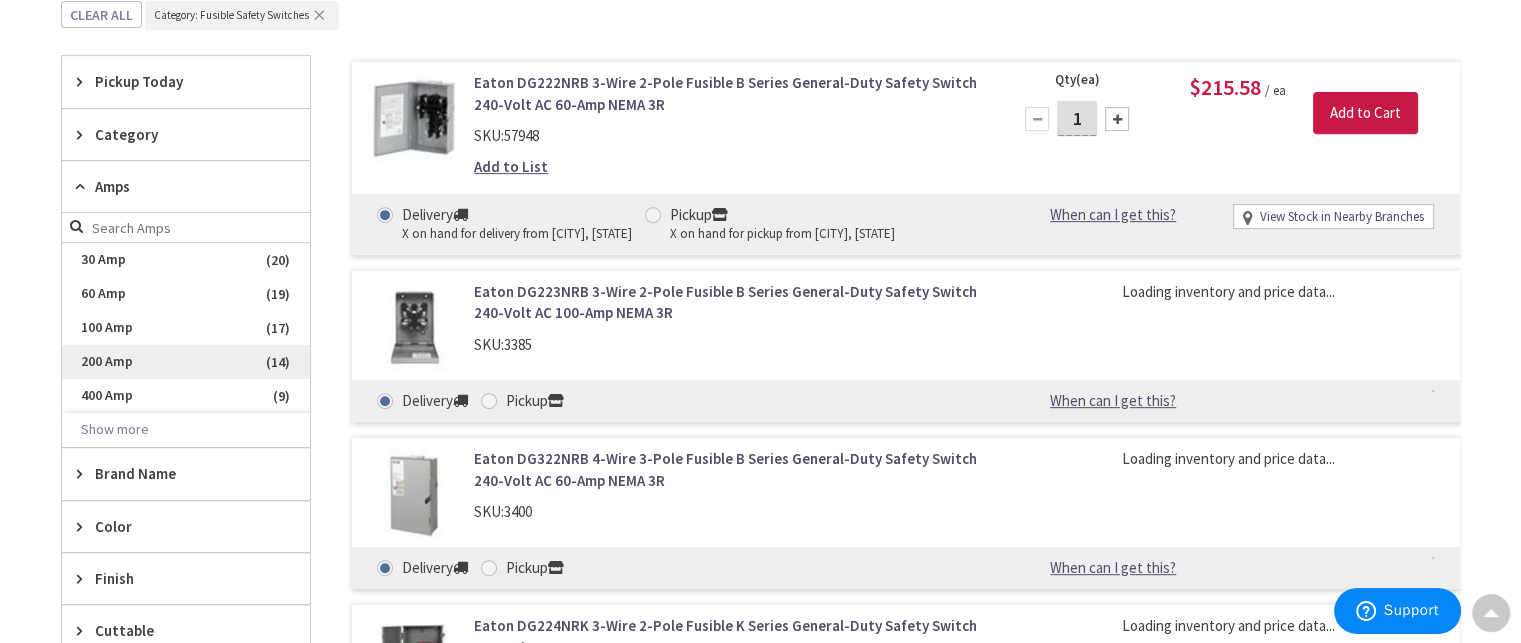 click on "200 Amp" at bounding box center (186, 362) 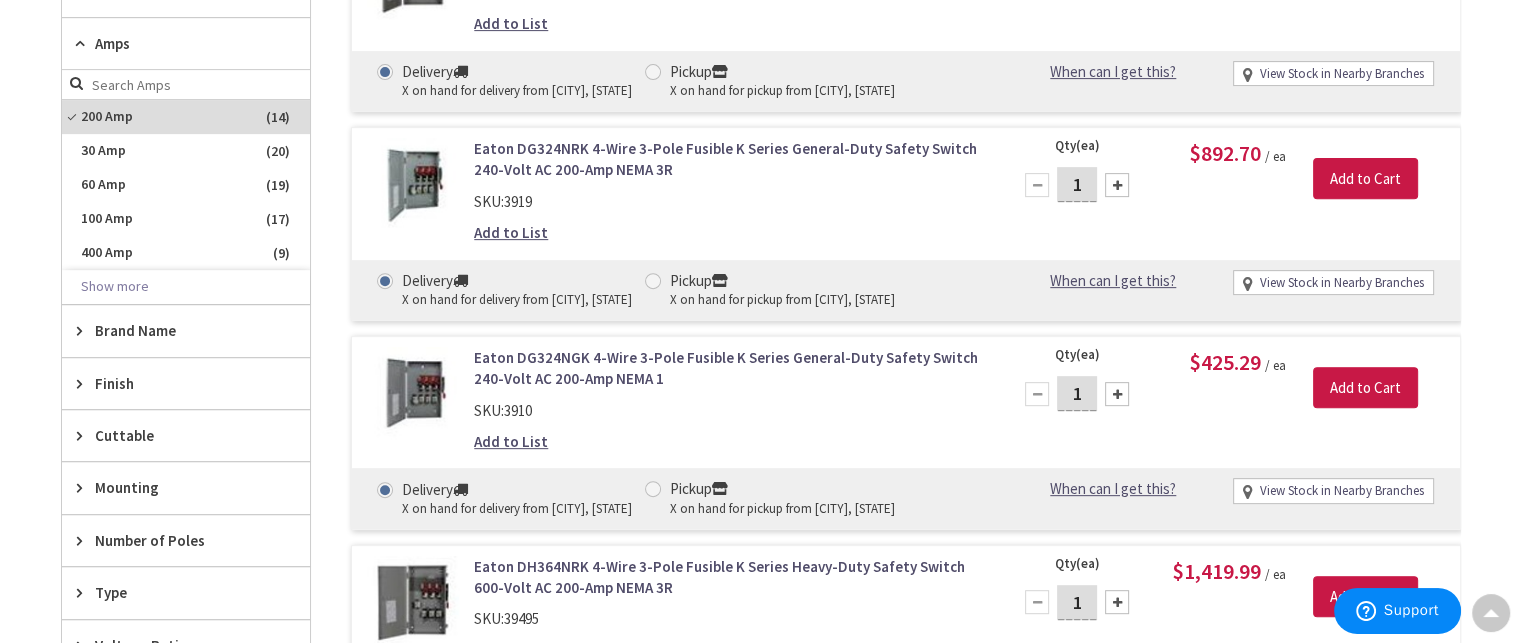 scroll, scrollTop: 821, scrollLeft: 0, axis: vertical 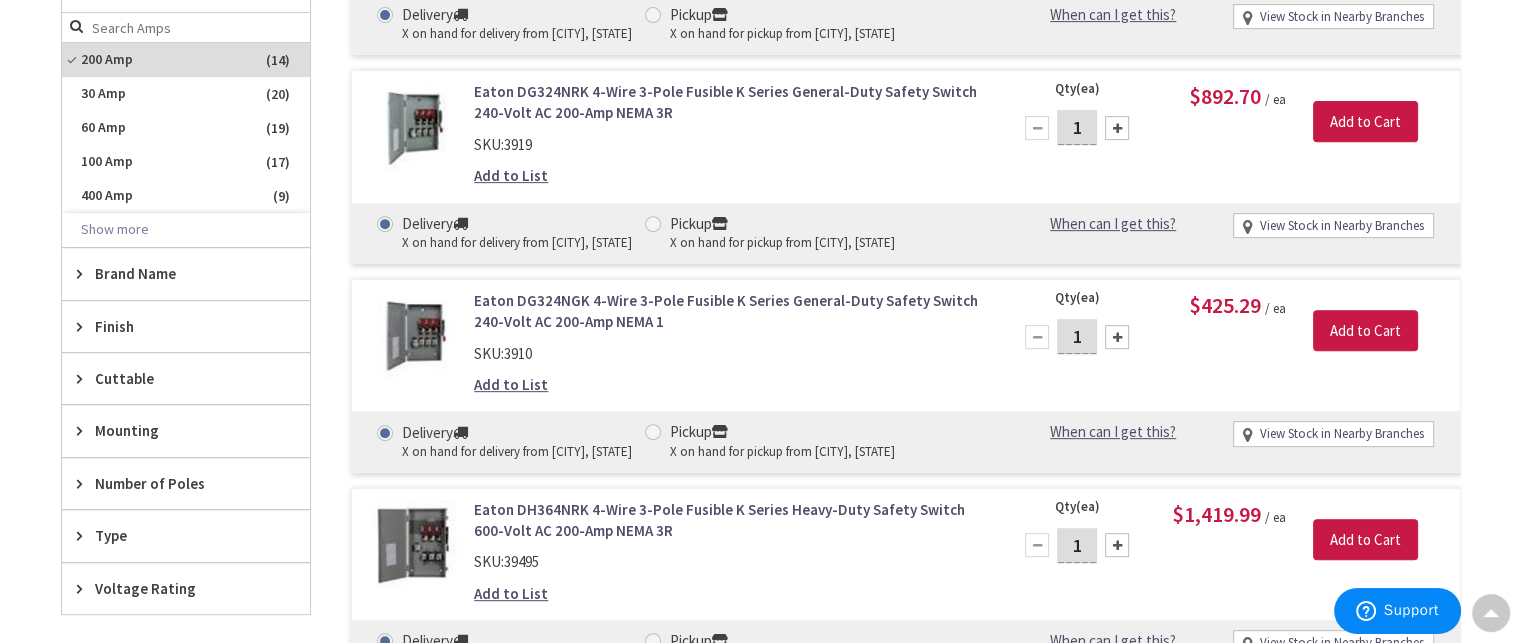 click on "Eaton DG324NGK 4-Wire 3-Pole Fusible K Series General-Duty Safety Switch 240-Volt AC 200-Amp NEMA 1" at bounding box center (728, 311) 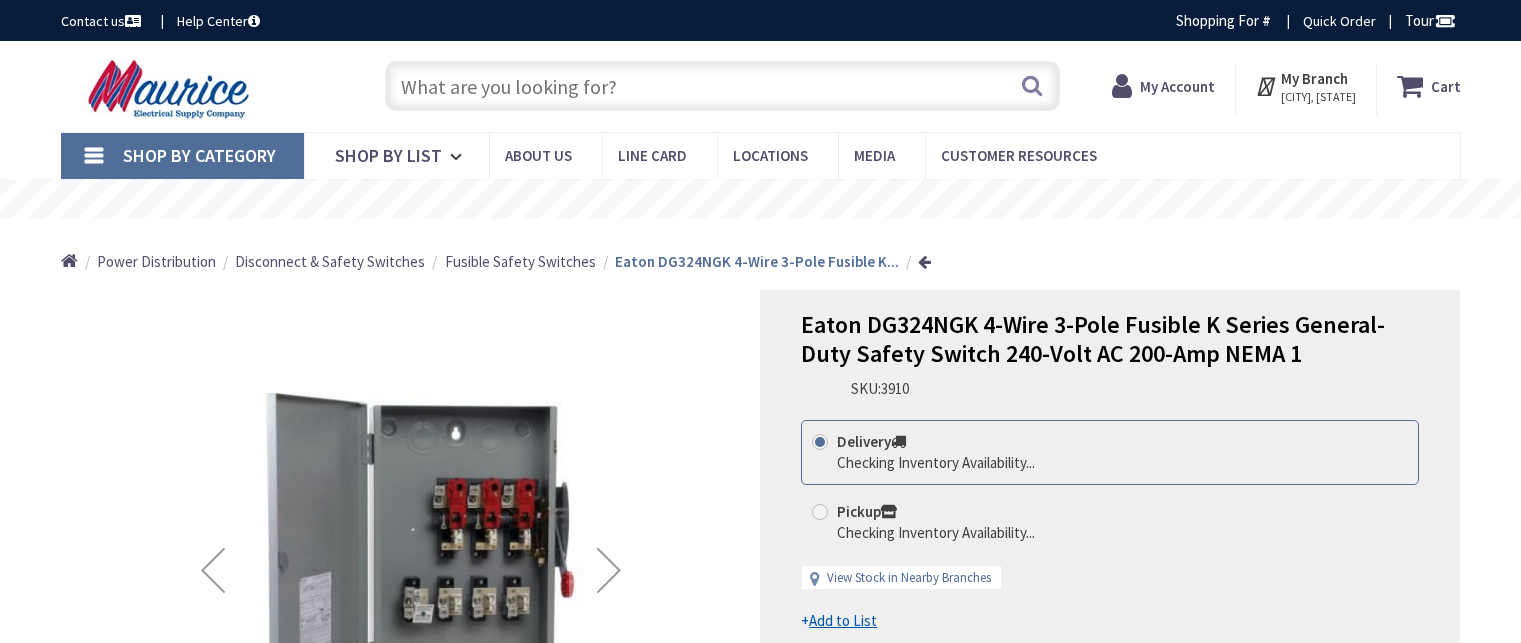 scroll, scrollTop: 0, scrollLeft: 0, axis: both 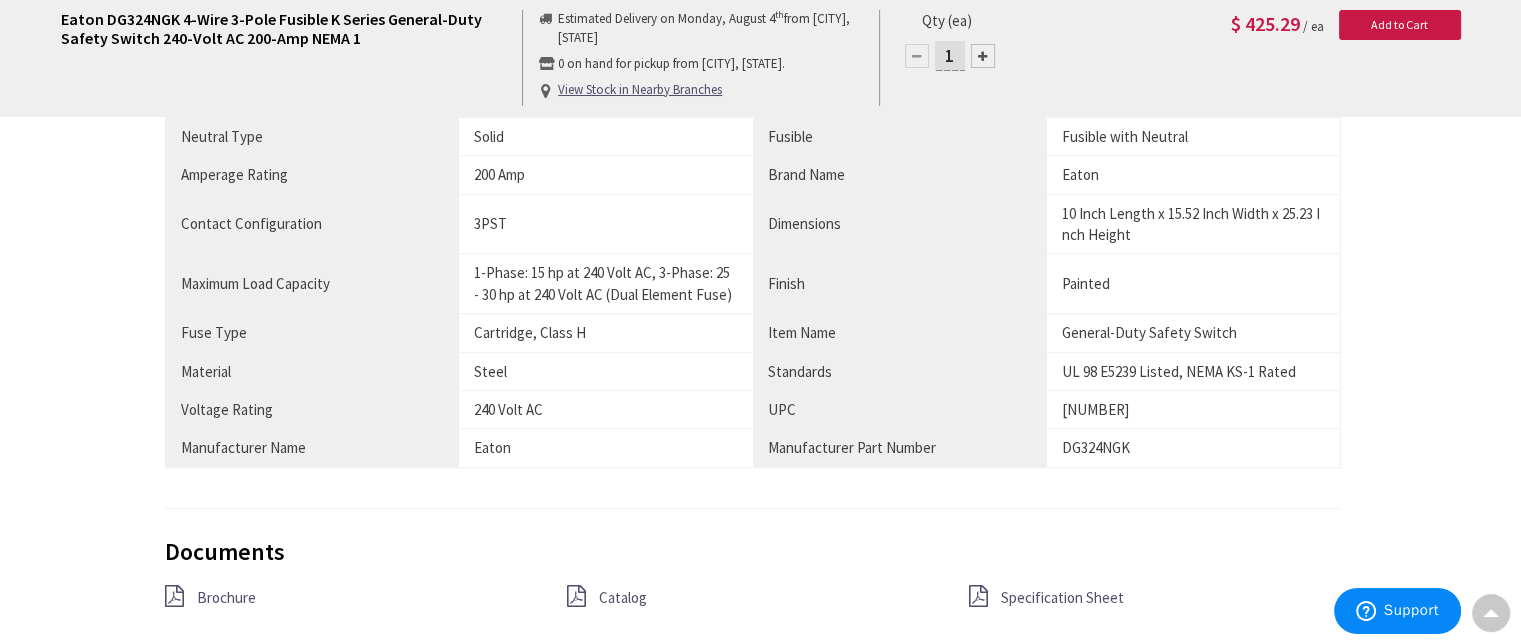 click on "Specification Sheet" at bounding box center (1062, 597) 